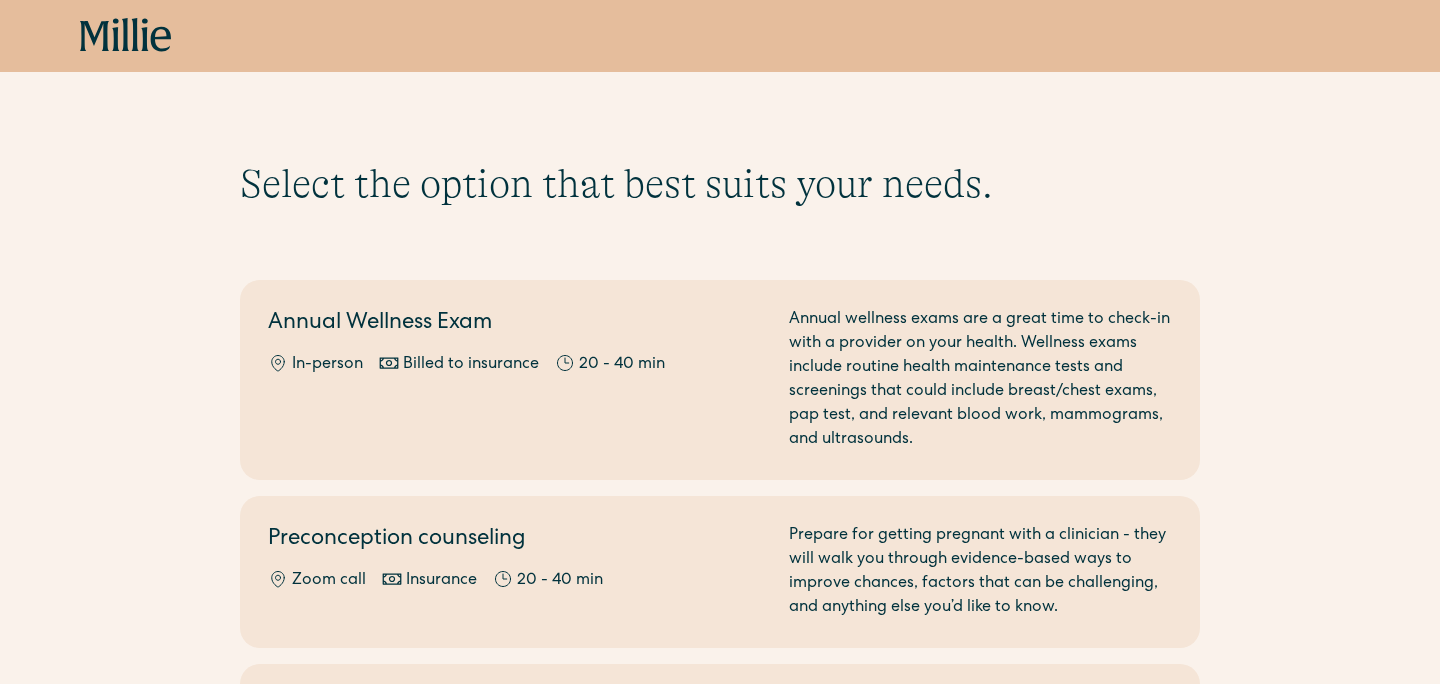 scroll, scrollTop: 0, scrollLeft: 0, axis: both 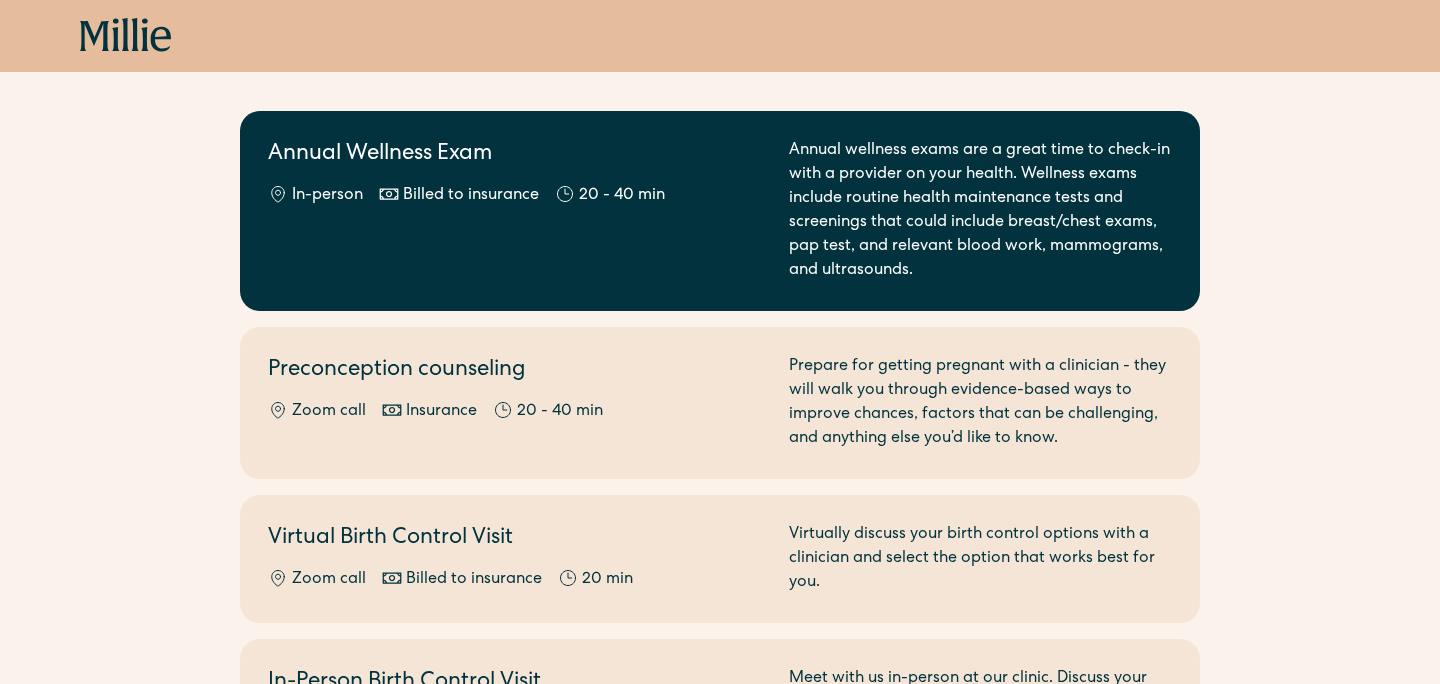 click on "Annual wellness exams are a great time to check-in with a provider on your health. Wellness exams include routine health maintenance tests and screenings that could include breast/chest exams, pap test, and relevant blood work, mammograms, and ultrasounds." at bounding box center [327, 196] 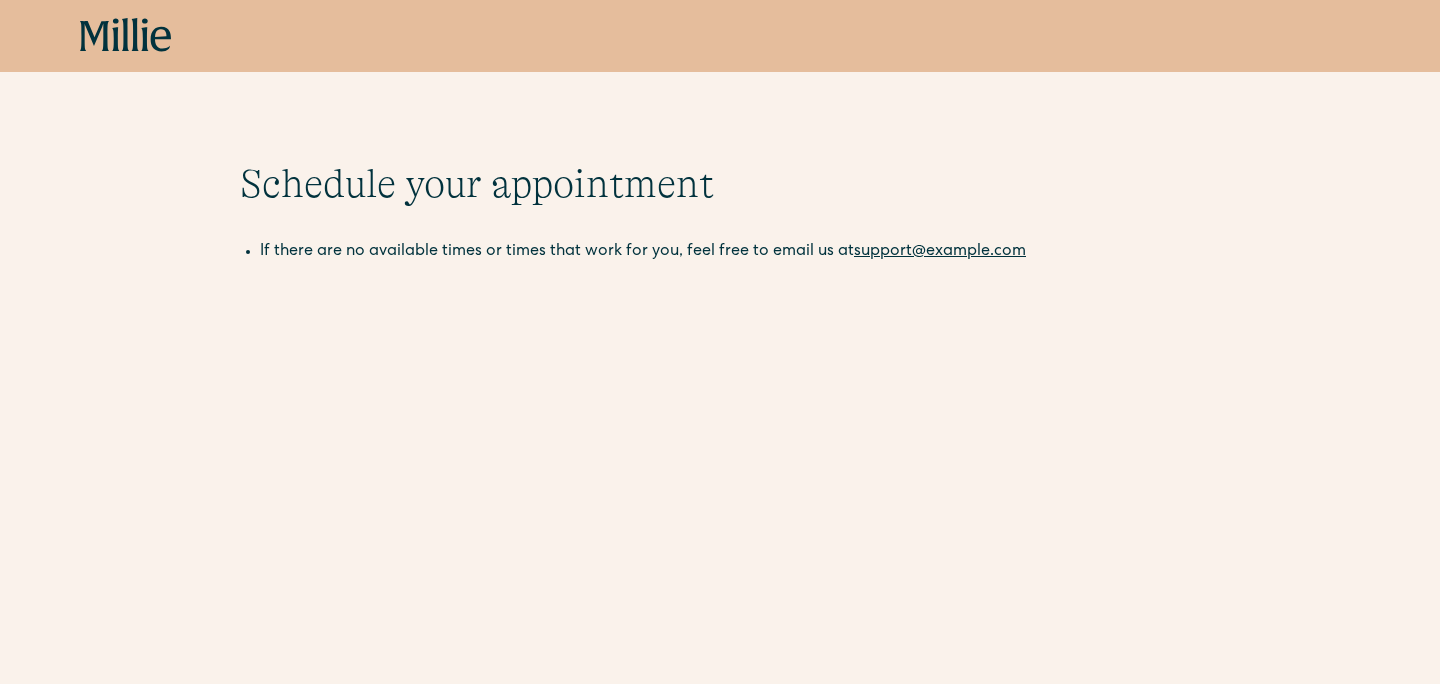 scroll, scrollTop: 0, scrollLeft: 0, axis: both 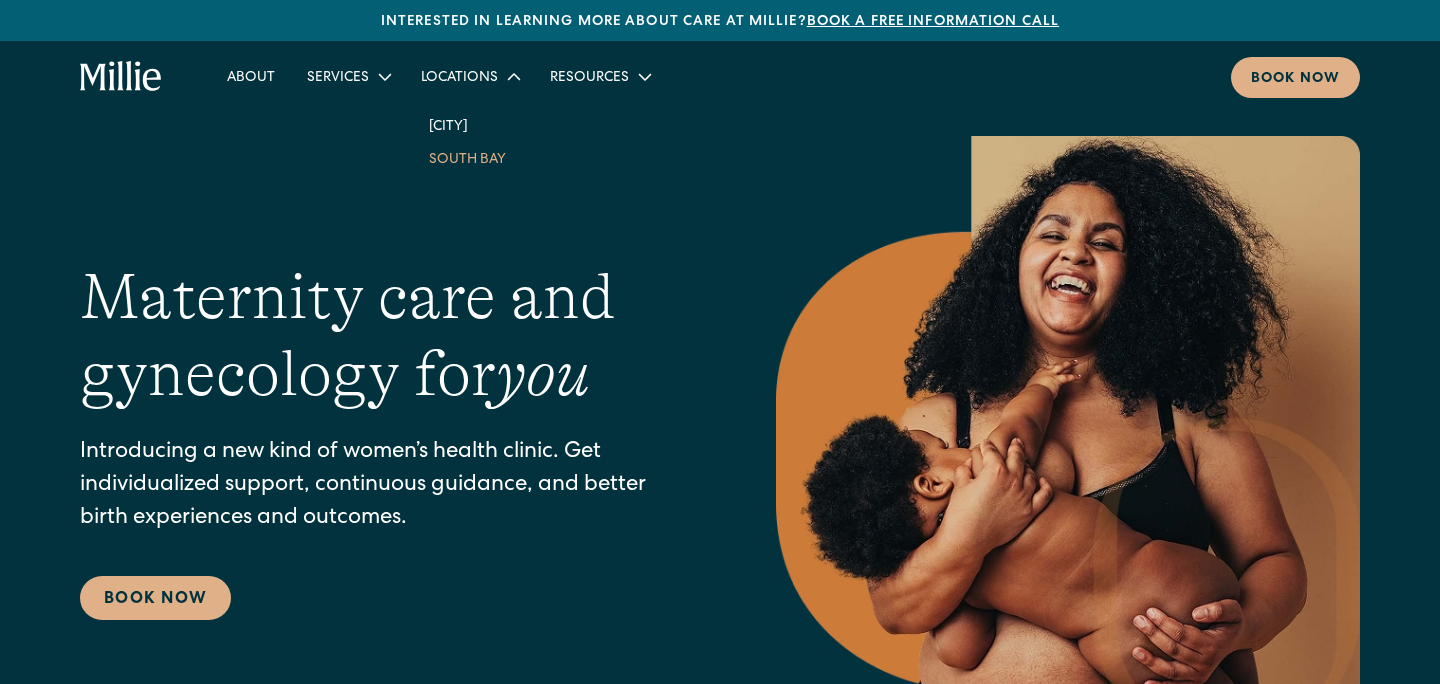 click on "South Bay" at bounding box center [469, 158] 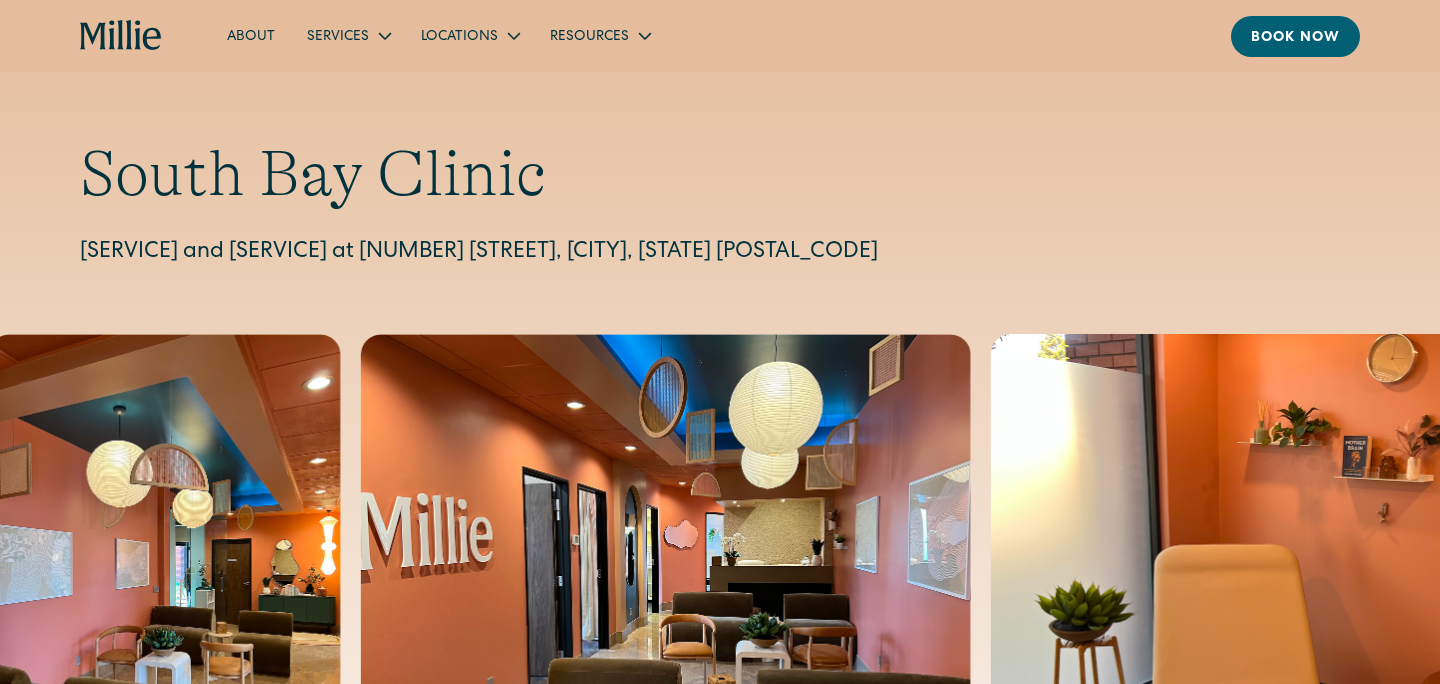 scroll, scrollTop: 0, scrollLeft: 0, axis: both 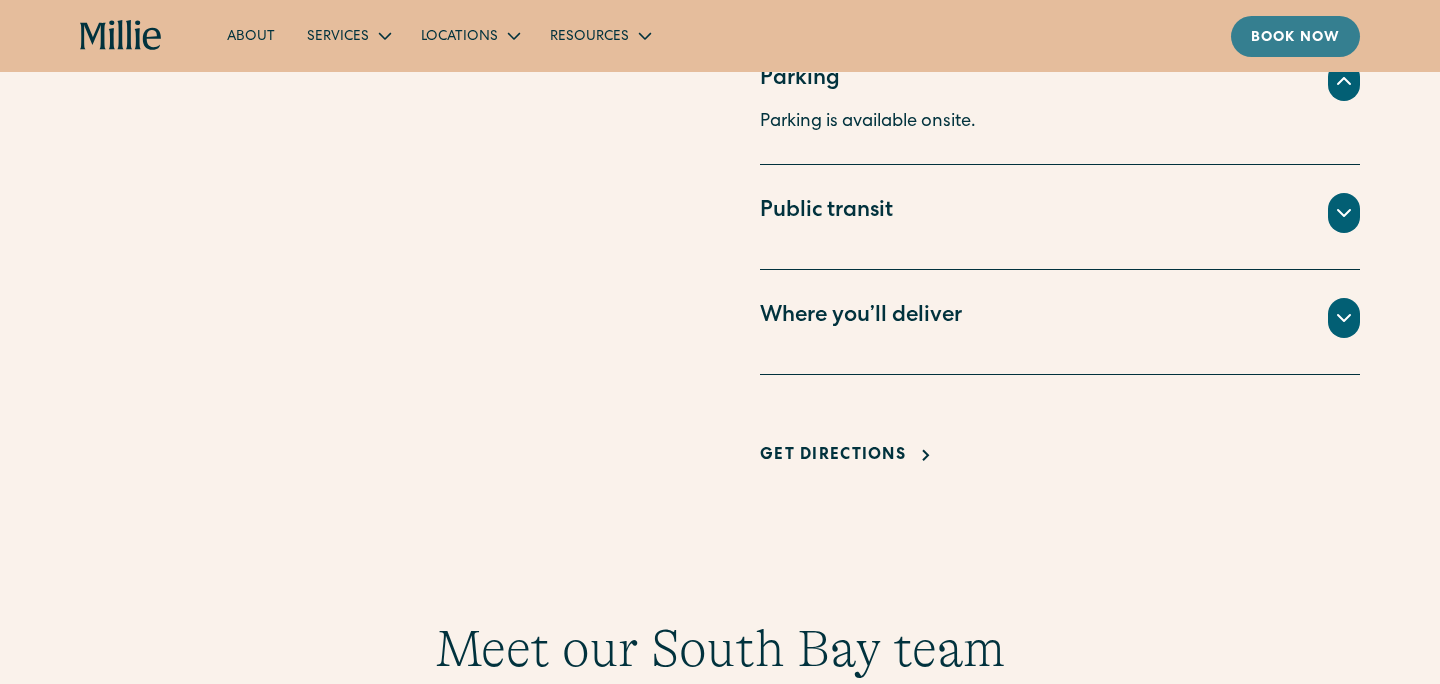 click on "Book now" at bounding box center (1295, 36) 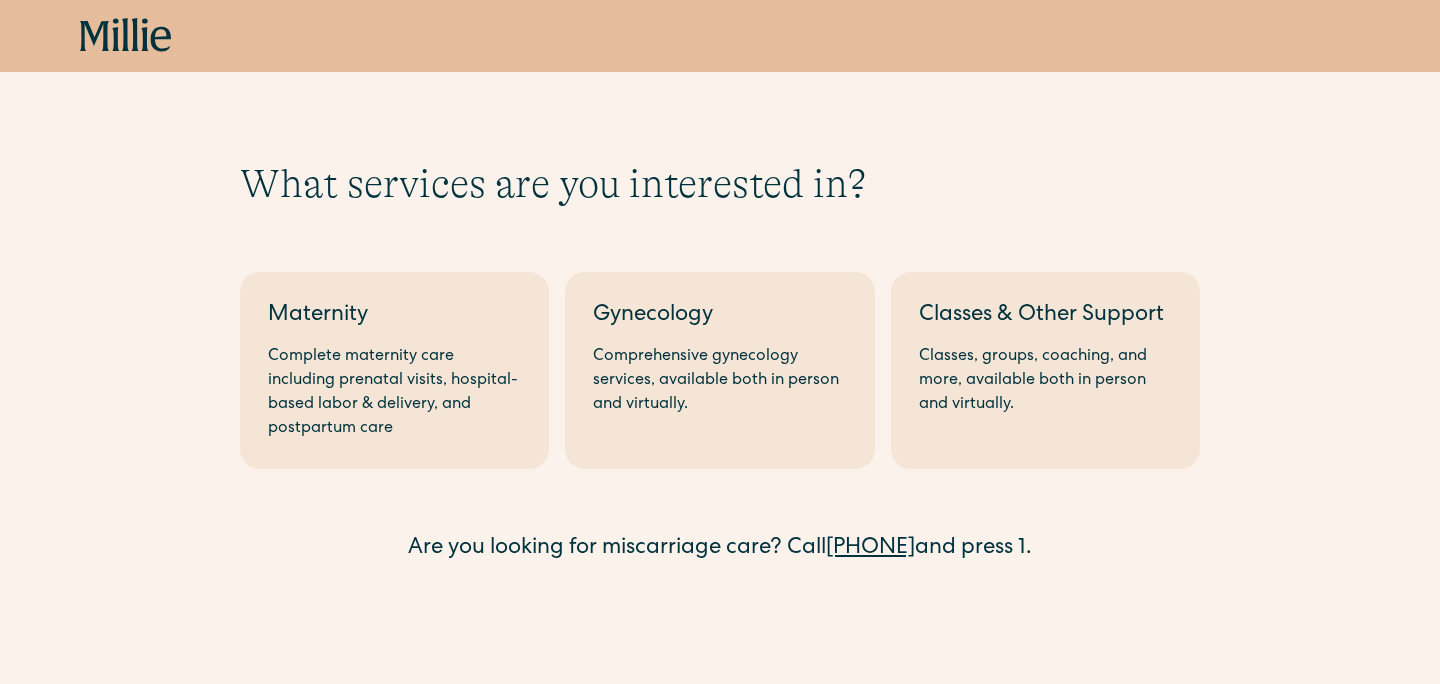 scroll, scrollTop: 0, scrollLeft: 0, axis: both 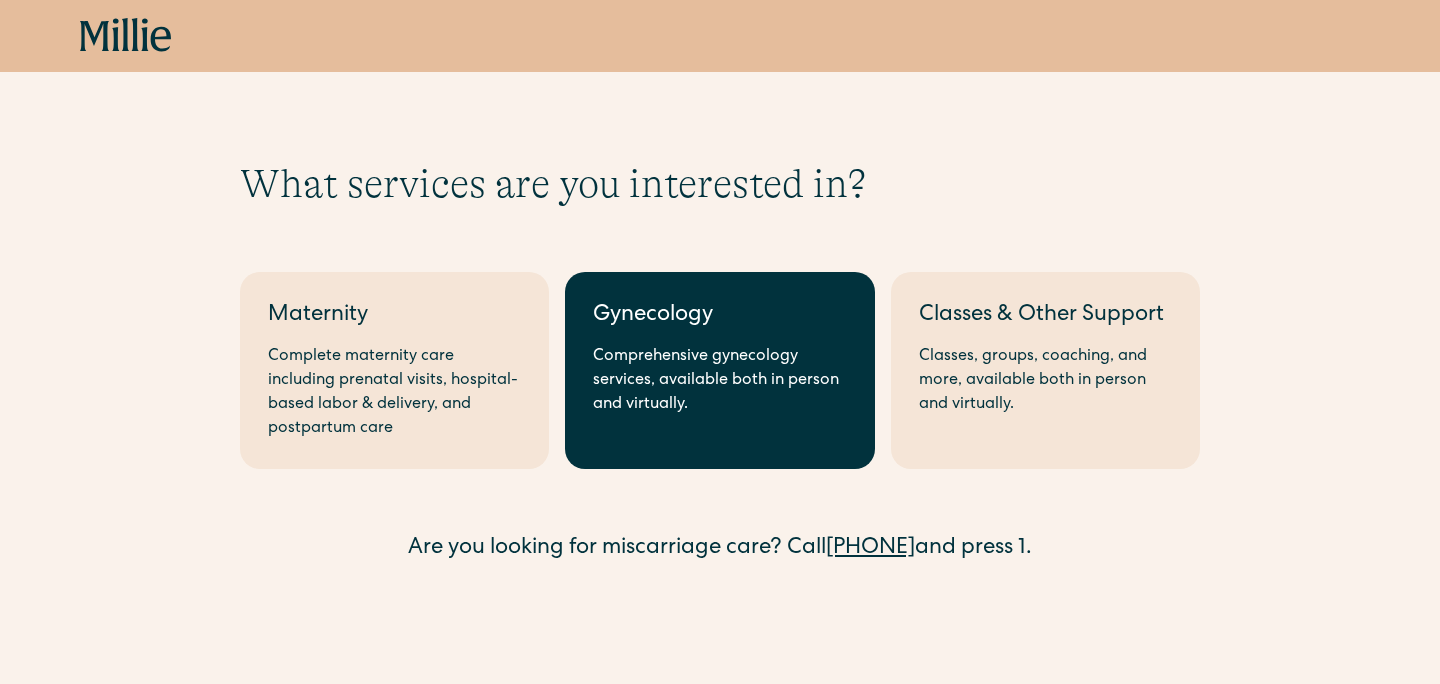 click on "Gynecology Comprehensive gynecology services, available both in person and virtually." at bounding box center [0, 0] 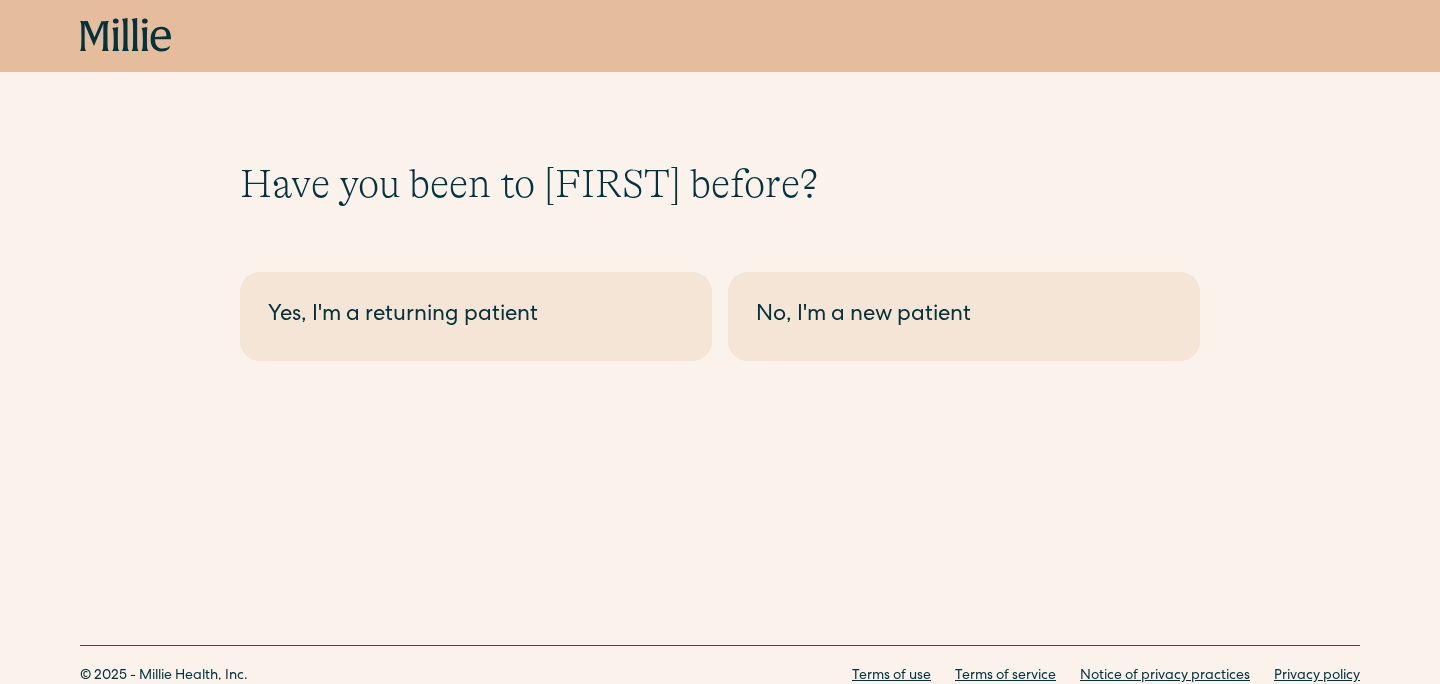 scroll, scrollTop: 0, scrollLeft: 0, axis: both 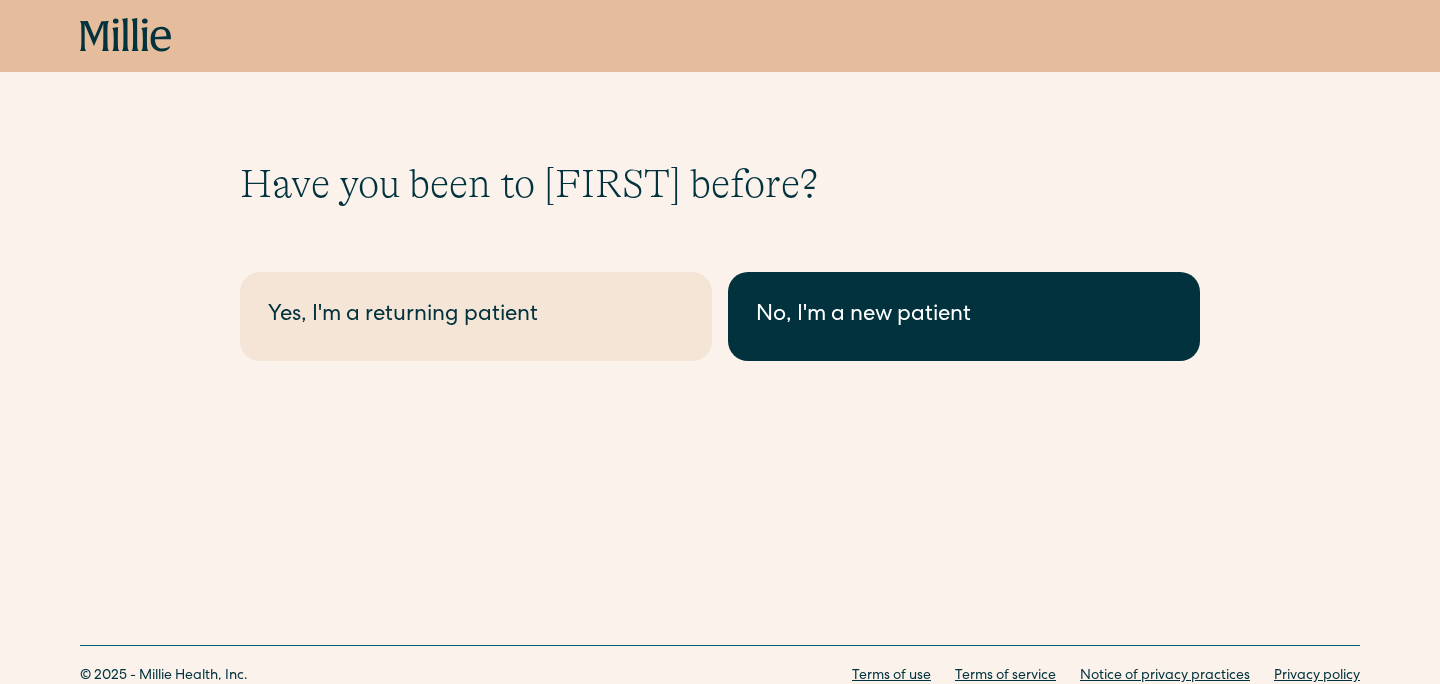 click on "No, I'm a new patient" at bounding box center [0, 0] 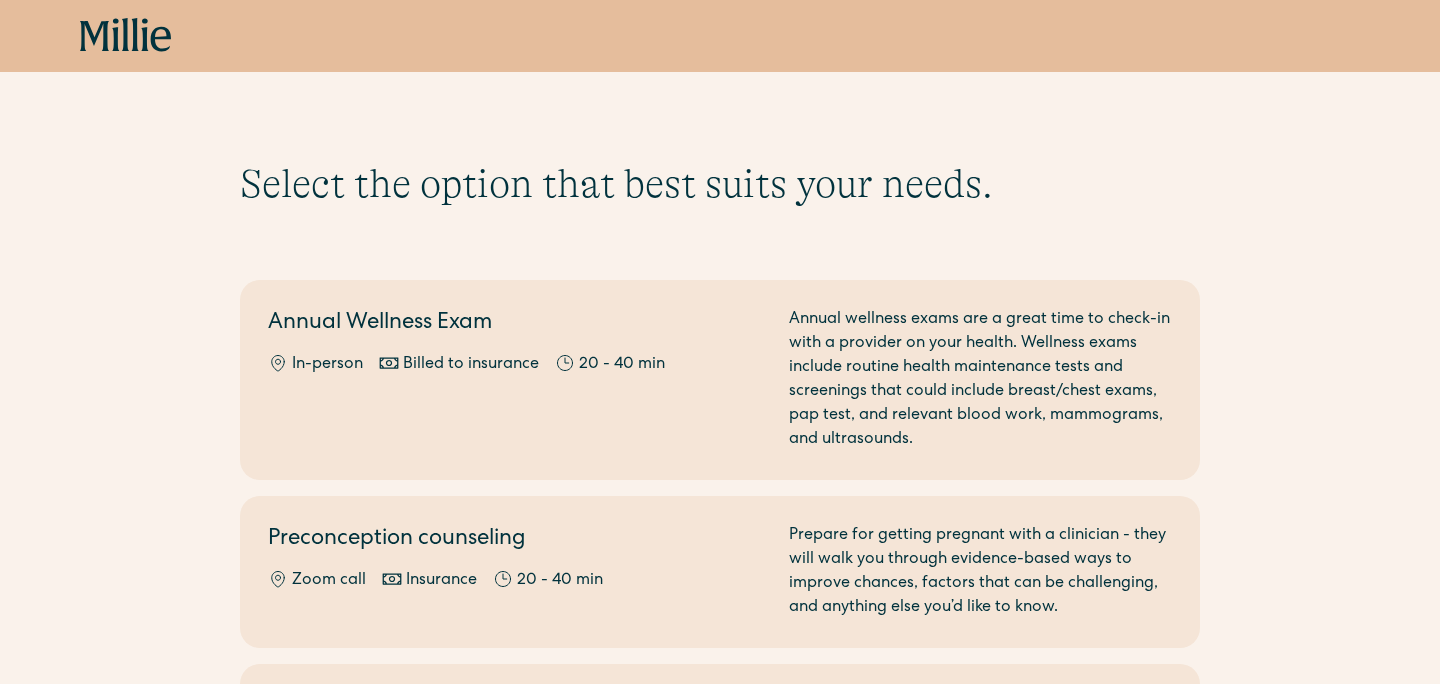 scroll, scrollTop: 0, scrollLeft: 0, axis: both 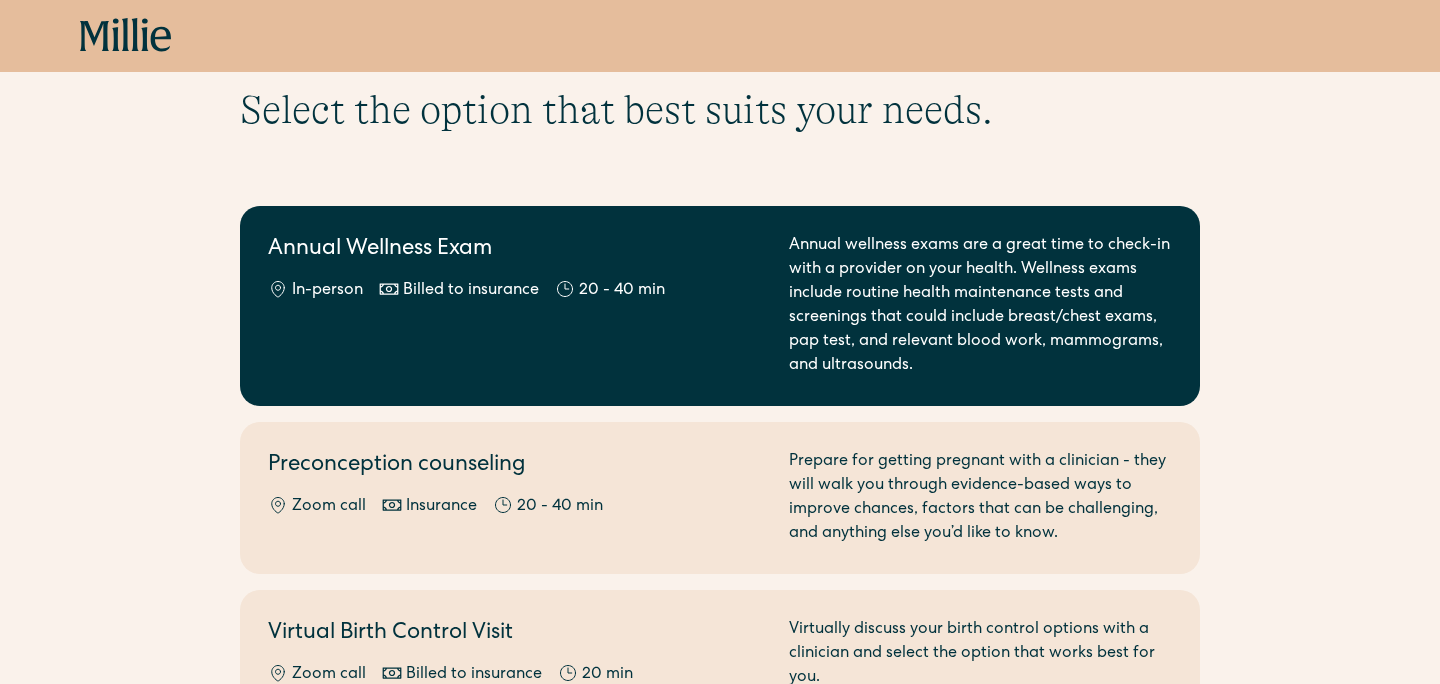 click on "Annual wellness exams are a great time to check-in with a provider on your health. Wellness exams include routine health maintenance tests and screenings that could include breast/chest exams, pap test, and relevant blood work, mammograms, and ultrasounds." at bounding box center [0, 0] 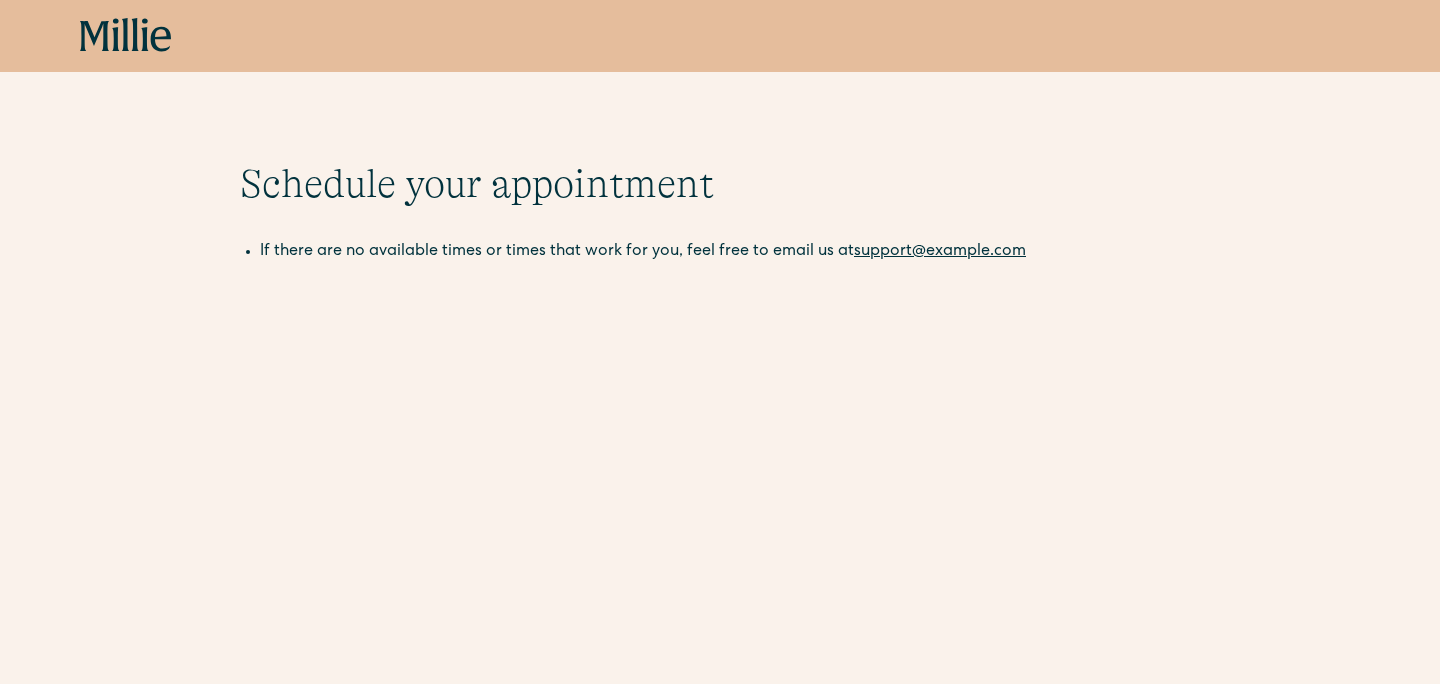 scroll, scrollTop: 0, scrollLeft: 0, axis: both 